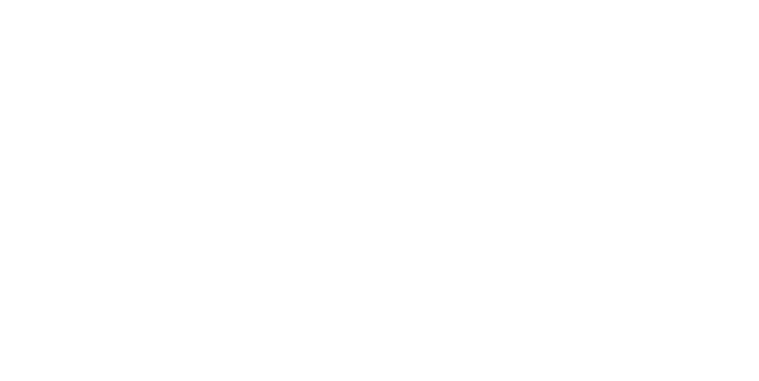 scroll, scrollTop: 0, scrollLeft: 0, axis: both 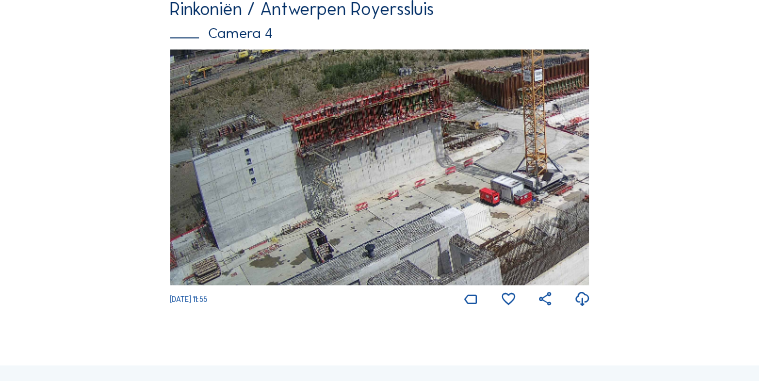 drag, startPoint x: 245, startPoint y: 176, endPoint x: 490, endPoint y: 219, distance: 248.74484 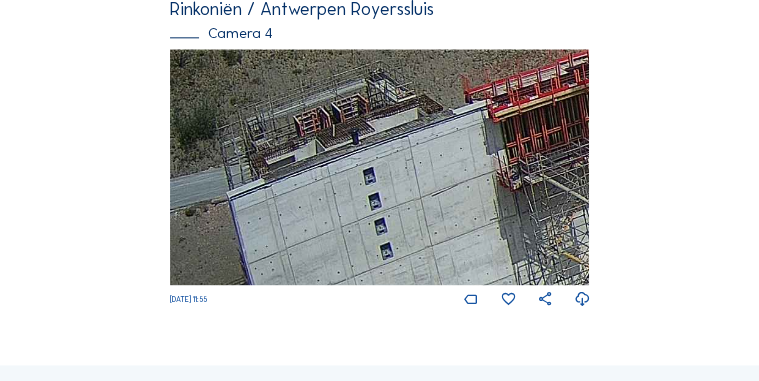 drag, startPoint x: 364, startPoint y: 184, endPoint x: 523, endPoint y: 181, distance: 159.0283 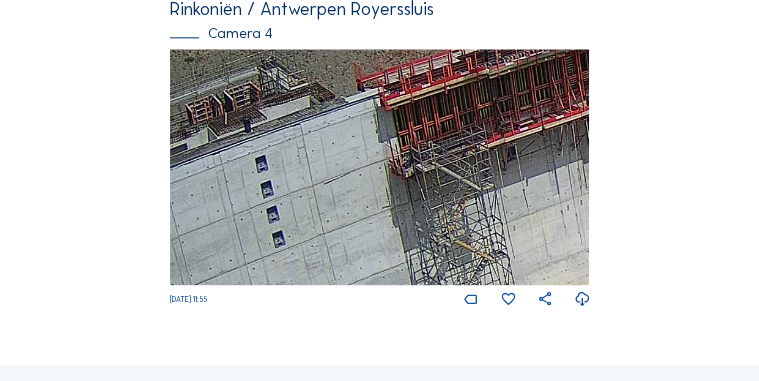 drag, startPoint x: 414, startPoint y: 183, endPoint x: 344, endPoint y: 173, distance: 70.71068 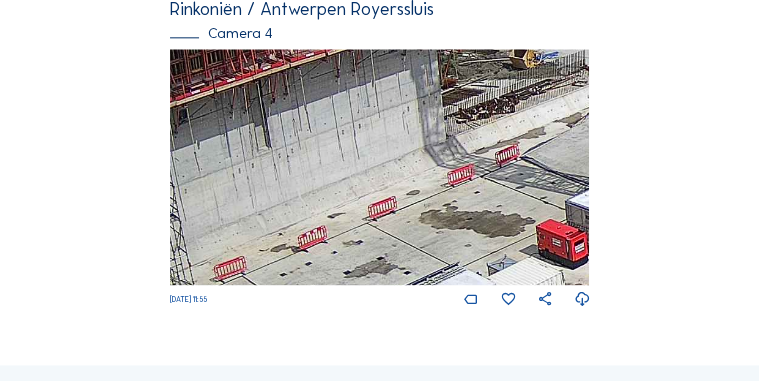 drag, startPoint x: 416, startPoint y: 269, endPoint x: 204, endPoint y: 147, distance: 244.59763 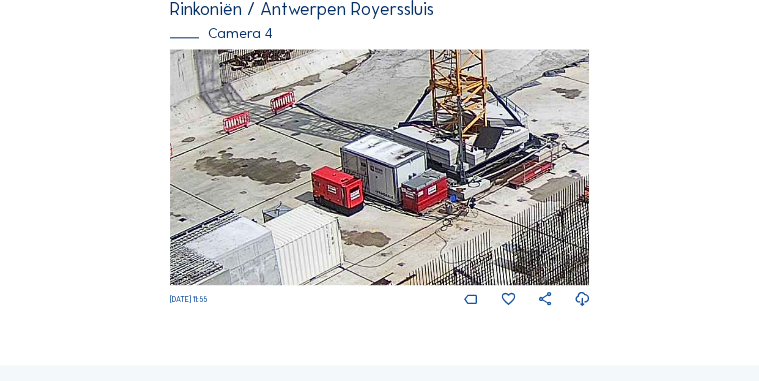 drag, startPoint x: 327, startPoint y: 184, endPoint x: 266, endPoint y: 169, distance: 62.817196 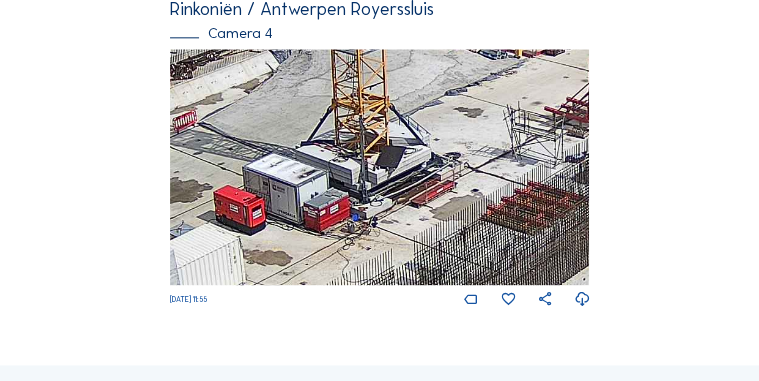 drag, startPoint x: 470, startPoint y: 202, endPoint x: 301, endPoint y: 204, distance: 169.01184 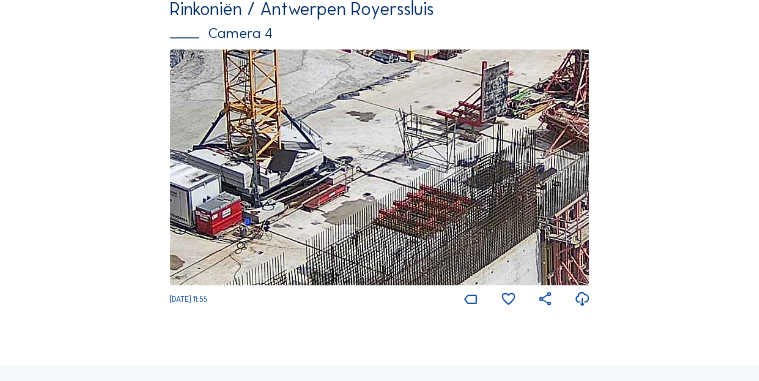 drag, startPoint x: 500, startPoint y: 243, endPoint x: 407, endPoint y: 237, distance: 93.193344 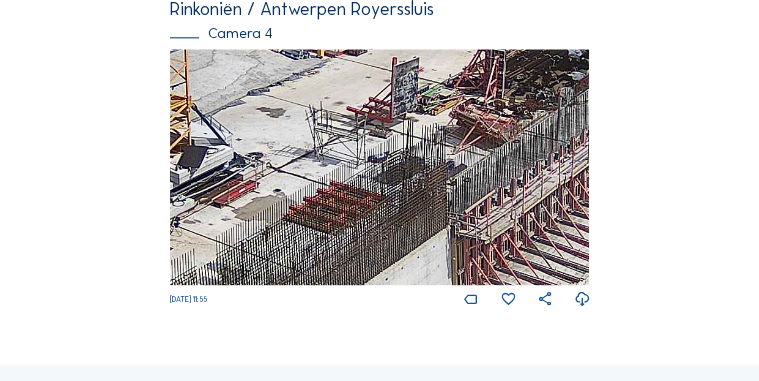 click at bounding box center (380, 167) 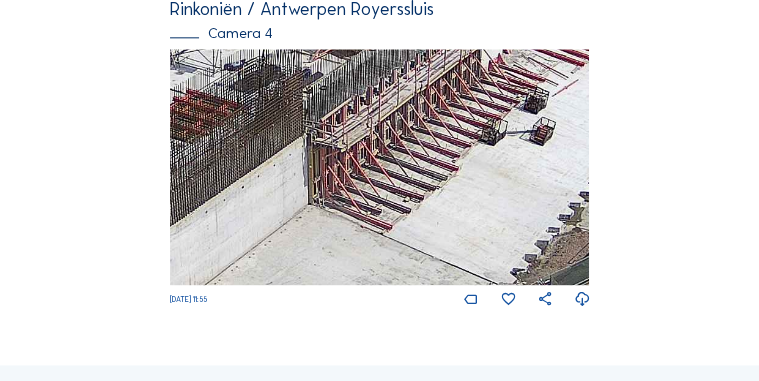 drag, startPoint x: 458, startPoint y: 222, endPoint x: 396, endPoint y: 114, distance: 124.53112 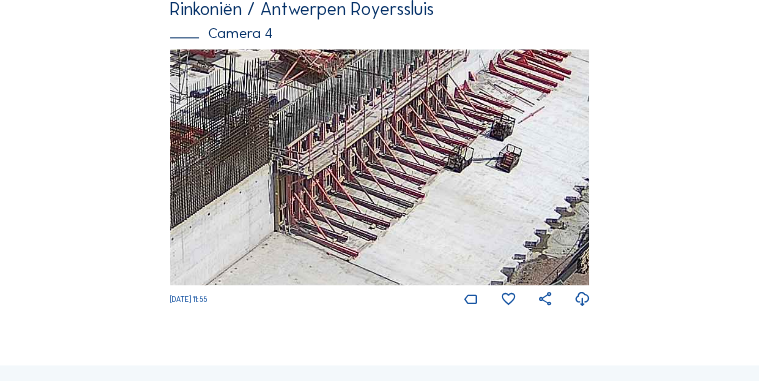 drag, startPoint x: 417, startPoint y: 195, endPoint x: 332, endPoint y: 338, distance: 166.35504 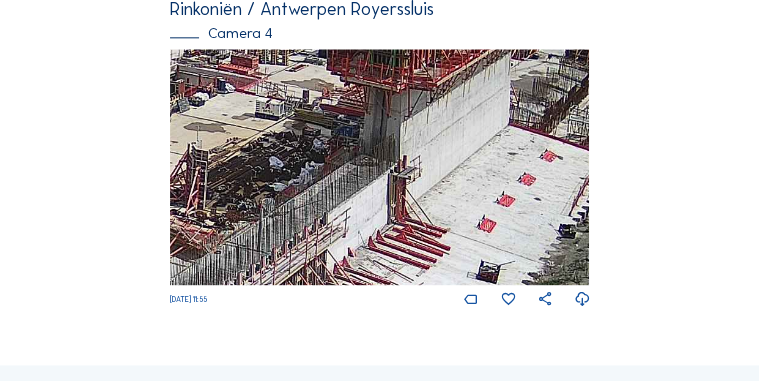 drag, startPoint x: 380, startPoint y: 200, endPoint x: 367, endPoint y: 210, distance: 16.40122 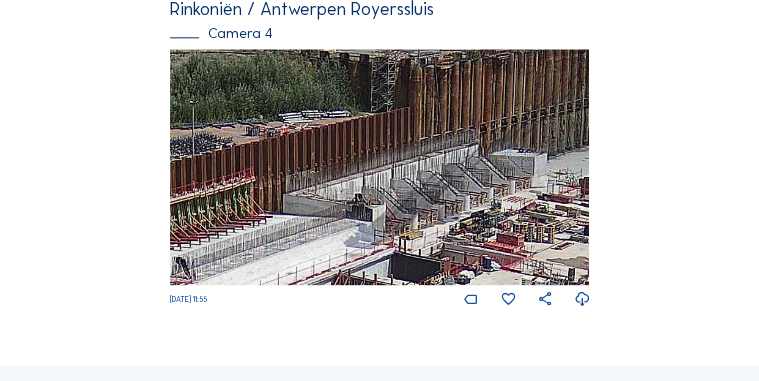 drag, startPoint x: 257, startPoint y: 194, endPoint x: 890, endPoint y: 273, distance: 637.91064 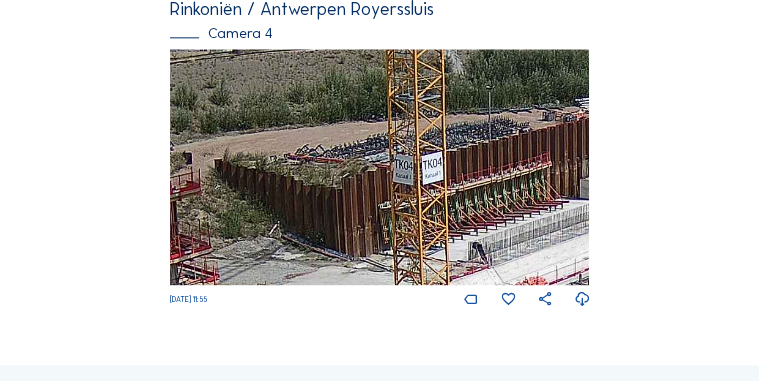 drag, startPoint x: 603, startPoint y: 220, endPoint x: 606, endPoint y: 296, distance: 76.05919 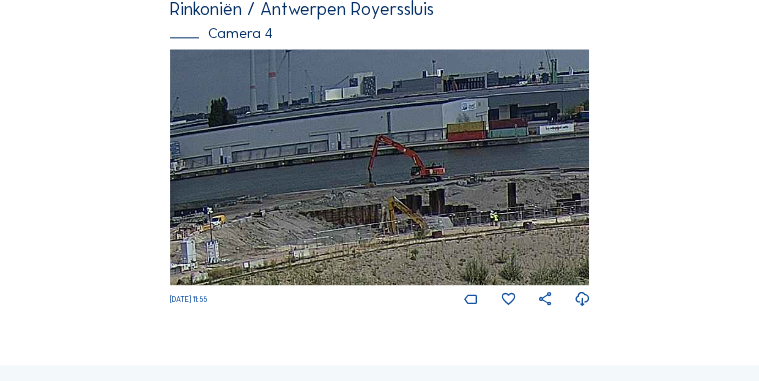 drag, startPoint x: 456, startPoint y: 288, endPoint x: 613, endPoint y: 370, distance: 177.12425 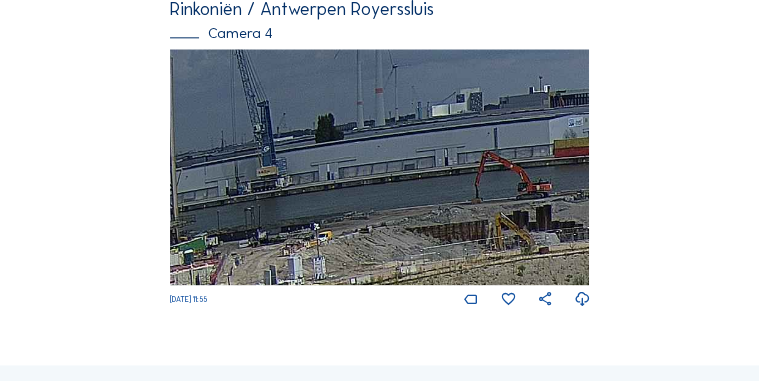 drag, startPoint x: 376, startPoint y: 228, endPoint x: 605, endPoint y: 225, distance: 229.01965 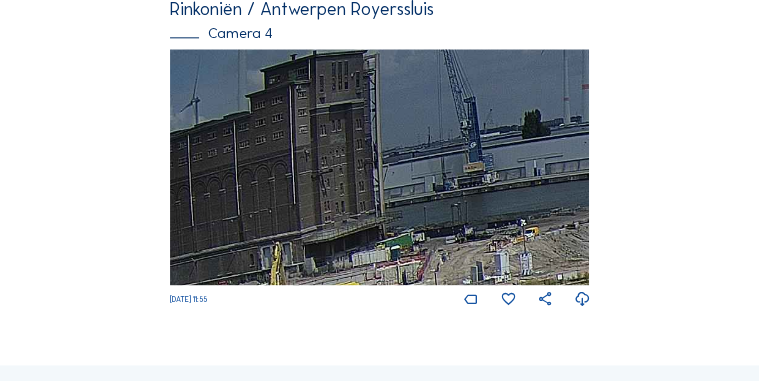 drag, startPoint x: 520, startPoint y: 139, endPoint x: 630, endPoint y: 137, distance: 110.01818 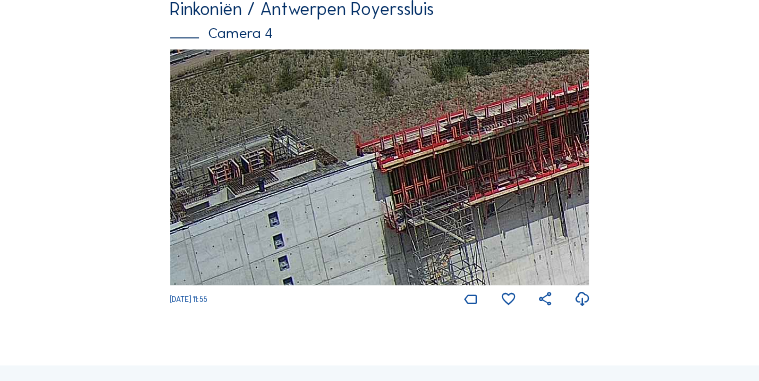 drag, startPoint x: 224, startPoint y: 207, endPoint x: 354, endPoint y: 165, distance: 136.61626 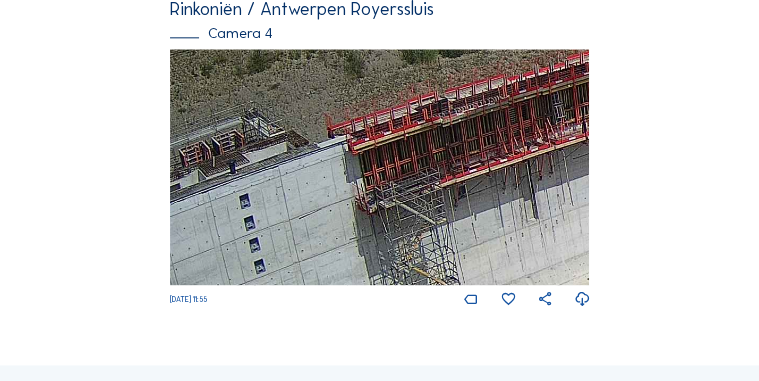 drag, startPoint x: 433, startPoint y: 191, endPoint x: 0, endPoint y: 218, distance: 433.84097 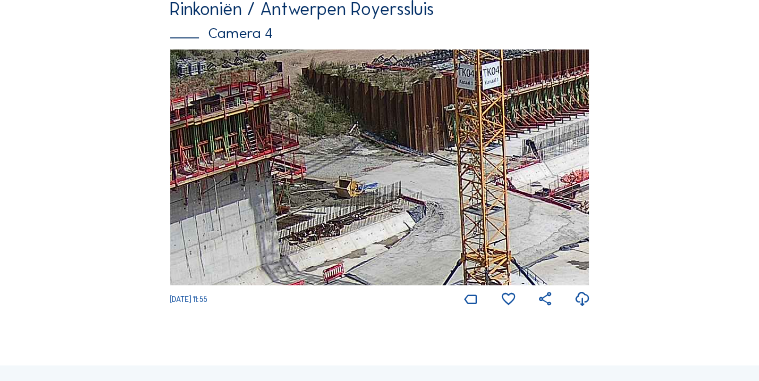drag, startPoint x: 473, startPoint y: 197, endPoint x: 132, endPoint y: 182, distance: 341.32974 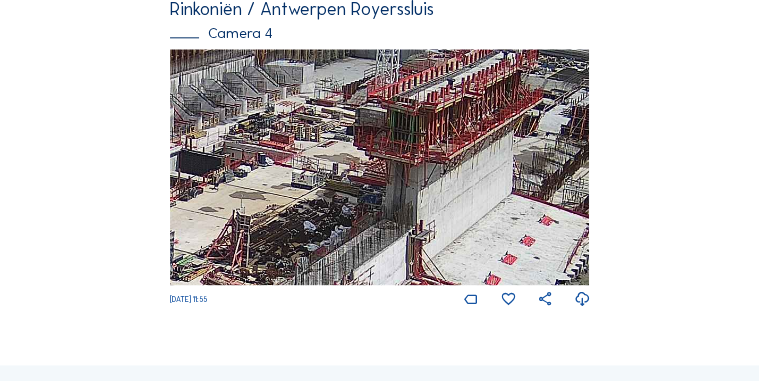 drag, startPoint x: 248, startPoint y: 201, endPoint x: 207, endPoint y: 199, distance: 41.04875 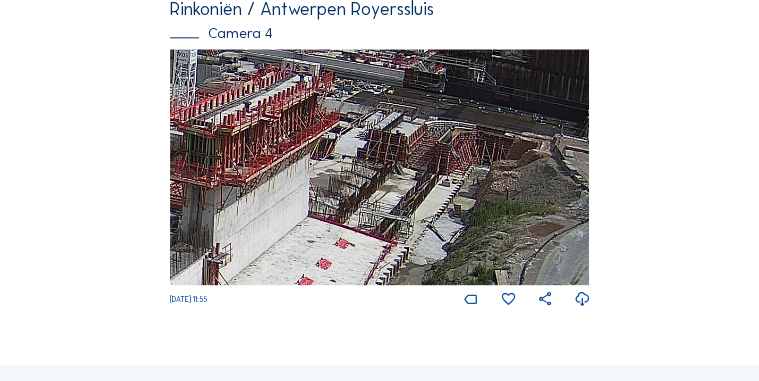 drag, startPoint x: 348, startPoint y: 194, endPoint x: 180, endPoint y: 216, distance: 169.43436 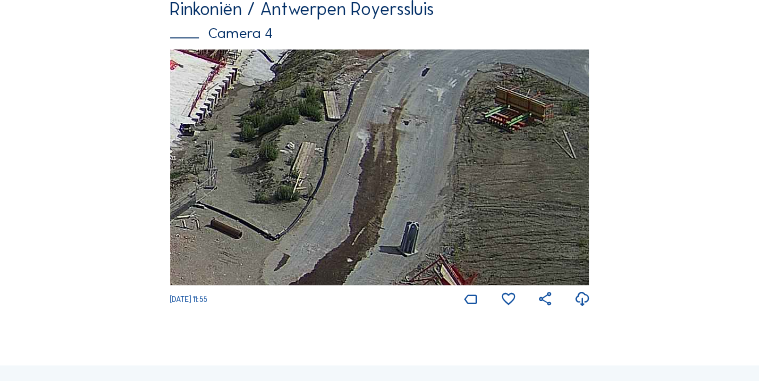 drag, startPoint x: 383, startPoint y: 205, endPoint x: 226, endPoint y: 68, distance: 208.36986 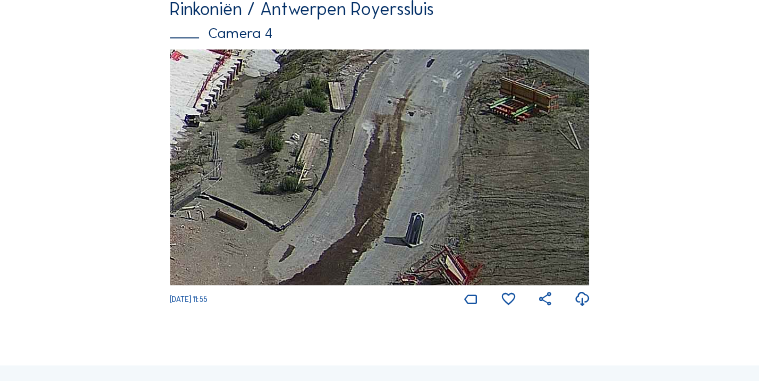 drag, startPoint x: 228, startPoint y: 208, endPoint x: 307, endPoint y: 145, distance: 101.04455 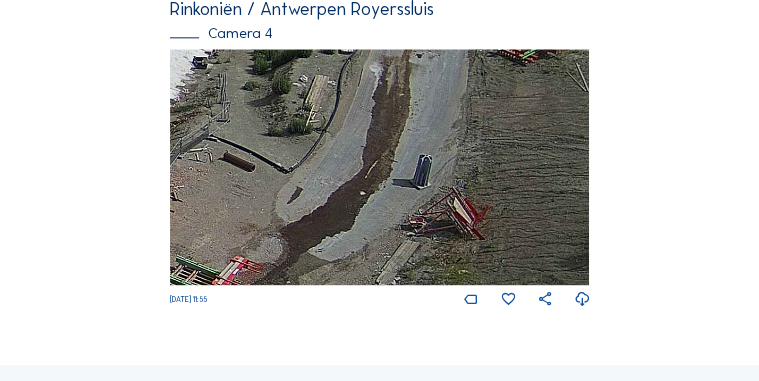 drag, startPoint x: 376, startPoint y: 148, endPoint x: 455, endPoint y: 62, distance: 116.777565 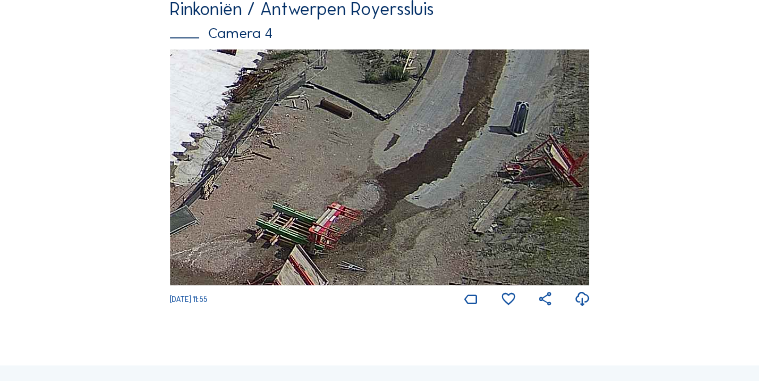 drag, startPoint x: 376, startPoint y: 142, endPoint x: 388, endPoint y: 143, distance: 12.0415945 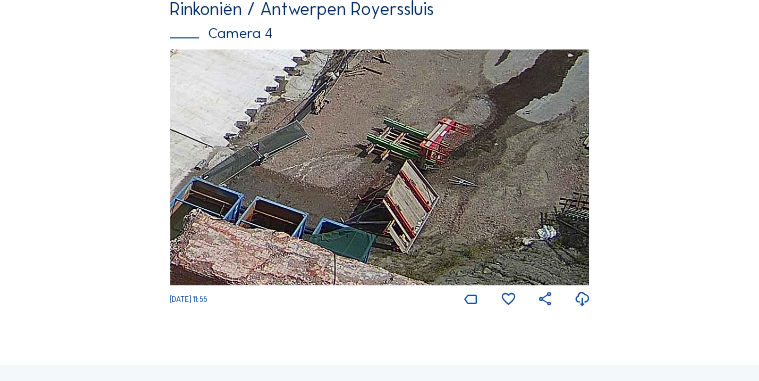 drag, startPoint x: 327, startPoint y: 200, endPoint x: 540, endPoint y: 86, distance: 241.58849 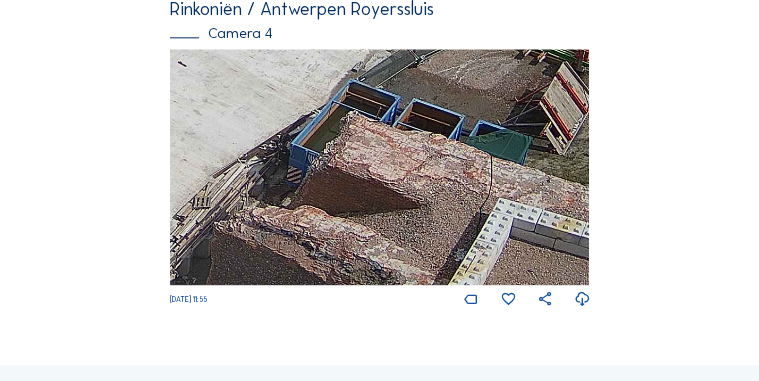 click at bounding box center (380, 167) 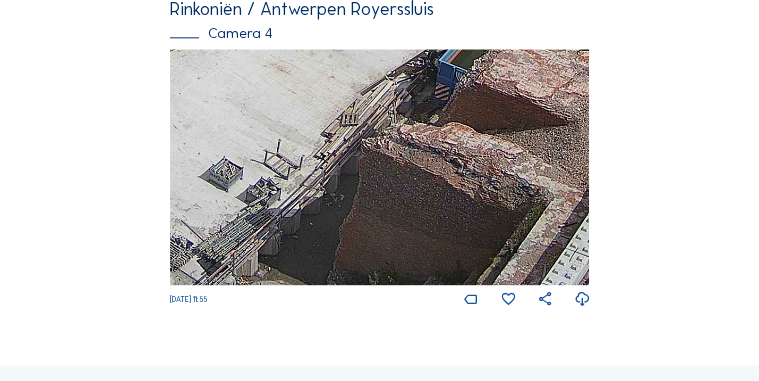 click at bounding box center [380, 167] 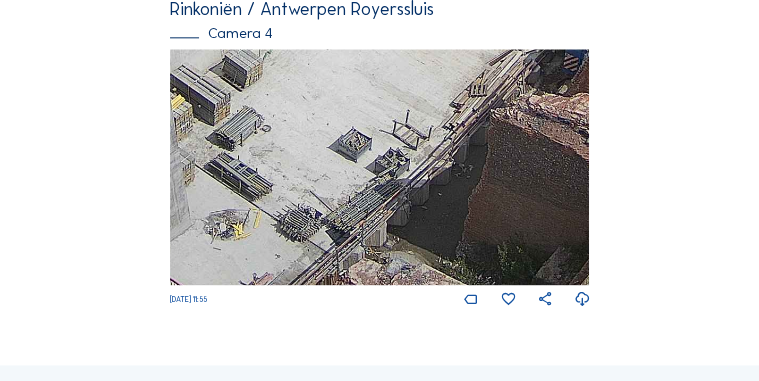 drag, startPoint x: 368, startPoint y: 181, endPoint x: 490, endPoint y: 66, distance: 167.6574 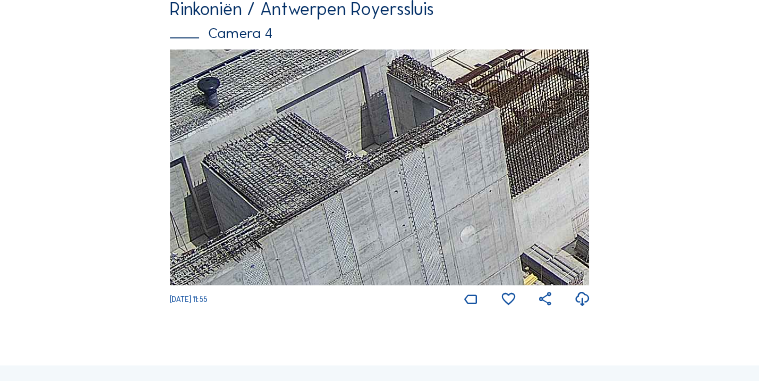 drag, startPoint x: 334, startPoint y: 101, endPoint x: 621, endPoint y: 273, distance: 334.59378 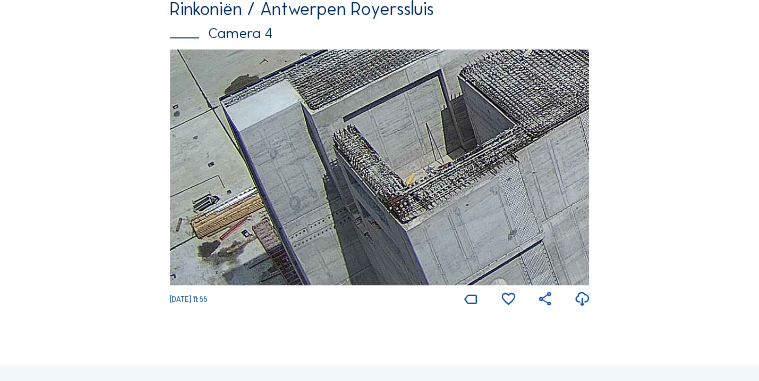 drag, startPoint x: 359, startPoint y: 219, endPoint x: 594, endPoint y: 128, distance: 252.00397 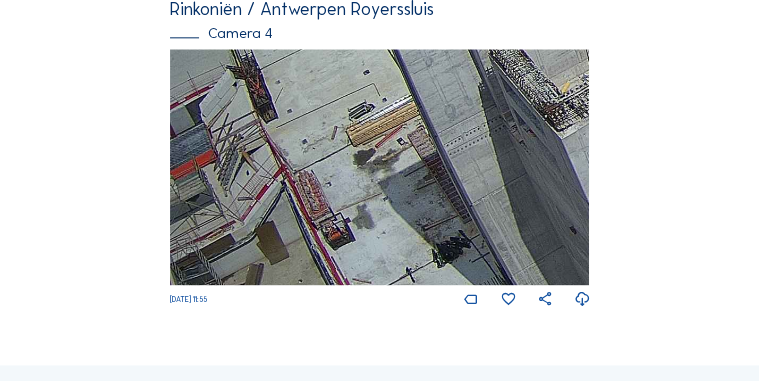 drag, startPoint x: 299, startPoint y: 196, endPoint x: 470, endPoint y: 91, distance: 200.6639 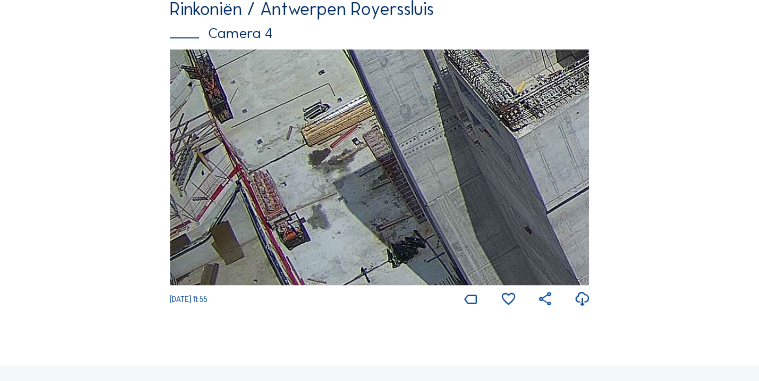 drag, startPoint x: 475, startPoint y: 166, endPoint x: 373, endPoint y: 94, distance: 124.85191 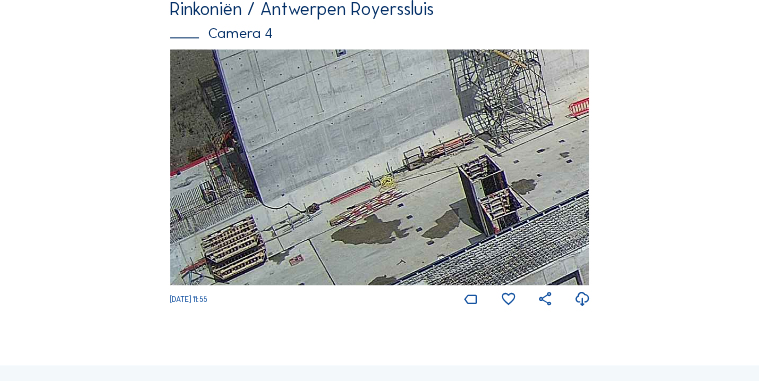 drag, startPoint x: 441, startPoint y: 122, endPoint x: 534, endPoint y: 402, distance: 295.04068 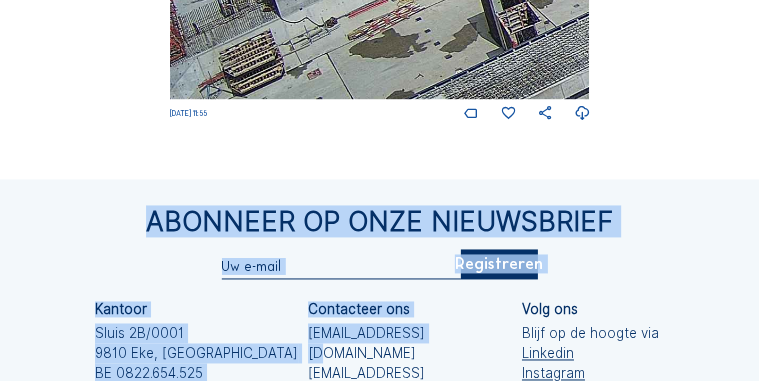 drag, startPoint x: 503, startPoint y: 331, endPoint x: 475, endPoint y: 391, distance: 66.211784 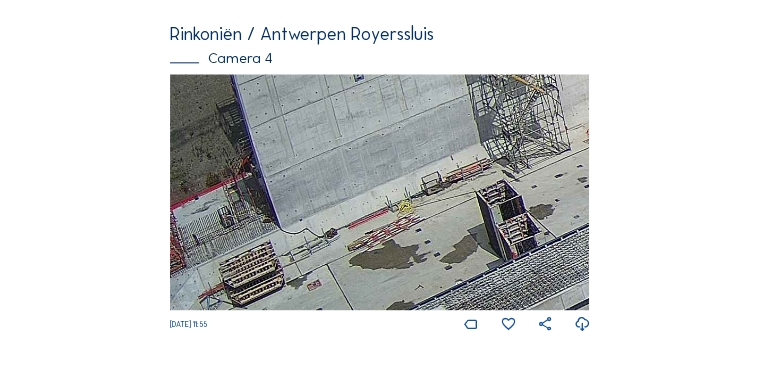scroll, scrollTop: 1206, scrollLeft: 0, axis: vertical 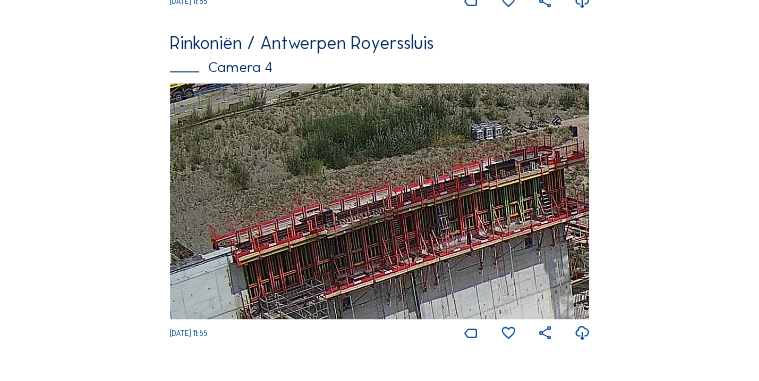 drag, startPoint x: 460, startPoint y: 112, endPoint x: 492, endPoint y: 381, distance: 270.89667 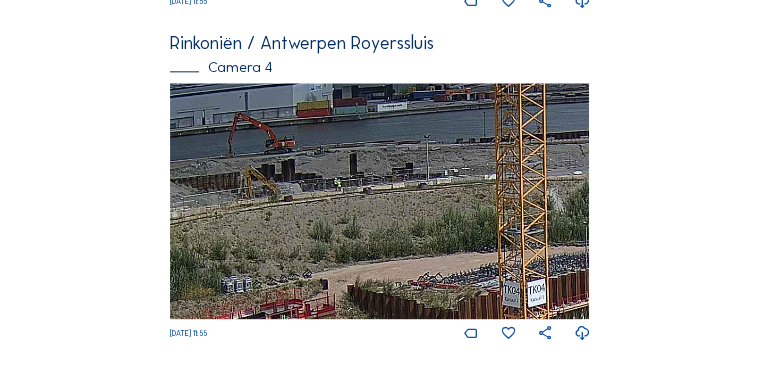 drag, startPoint x: 424, startPoint y: 170, endPoint x: 62, endPoint y: 319, distance: 391.4652 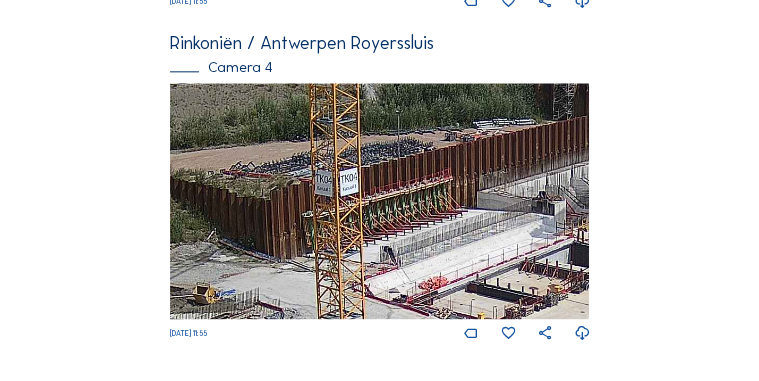 drag, startPoint x: 520, startPoint y: 224, endPoint x: 382, endPoint y: 94, distance: 189.58904 